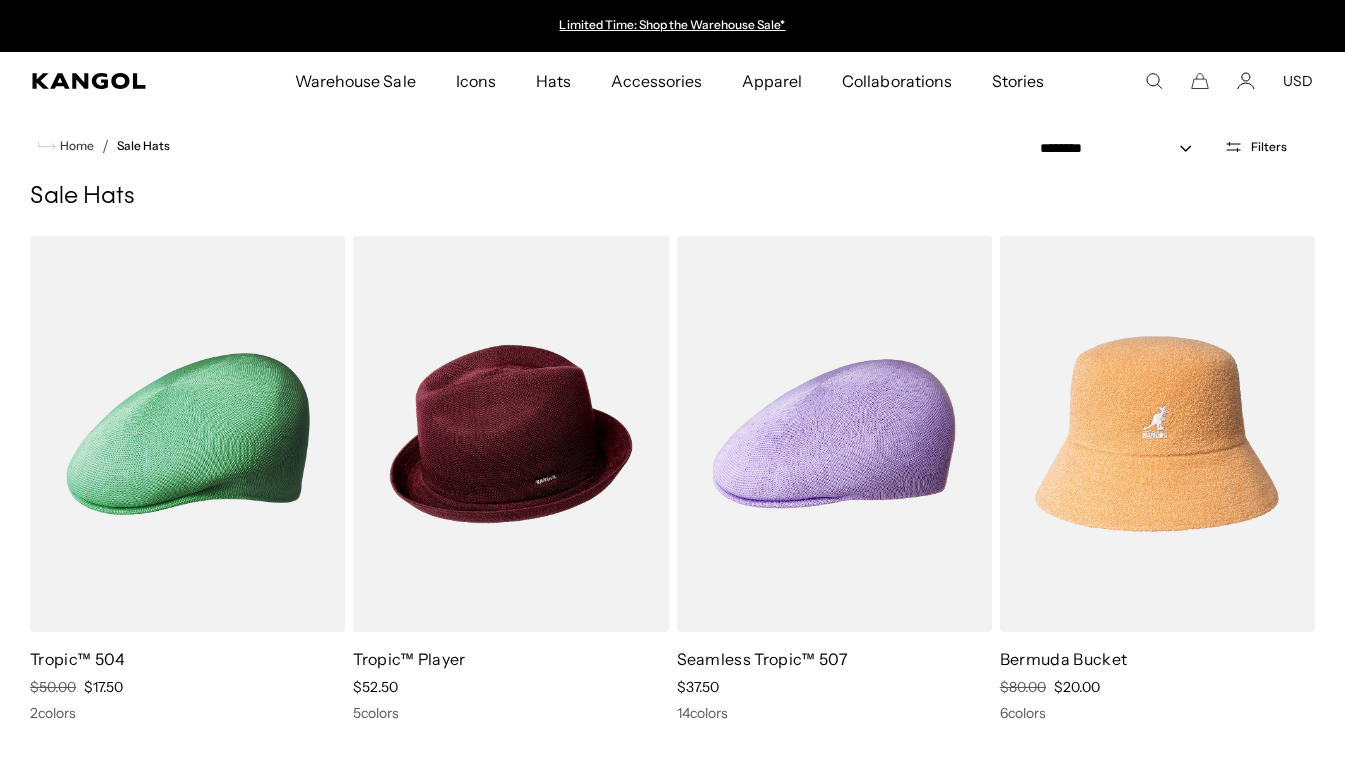 scroll, scrollTop: 0, scrollLeft: 0, axis: both 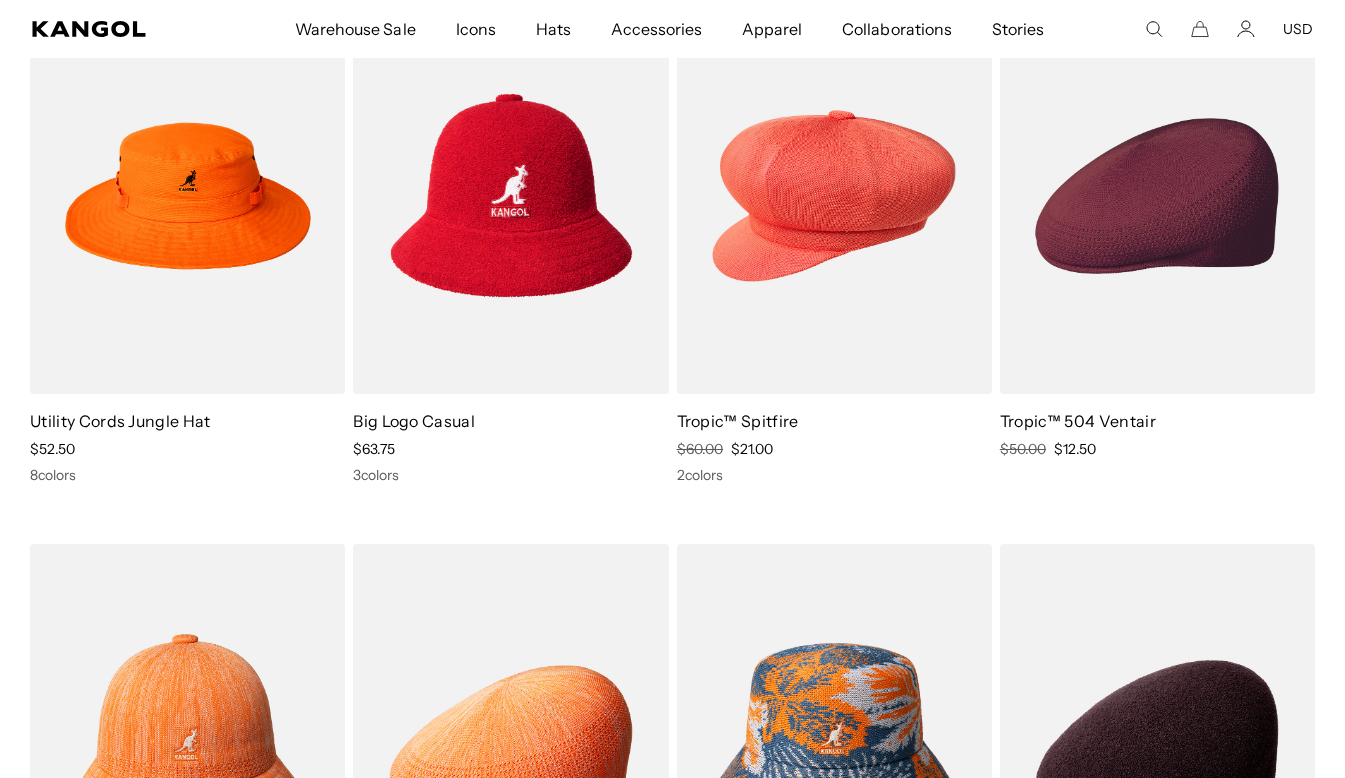 click at bounding box center (1157, 196) 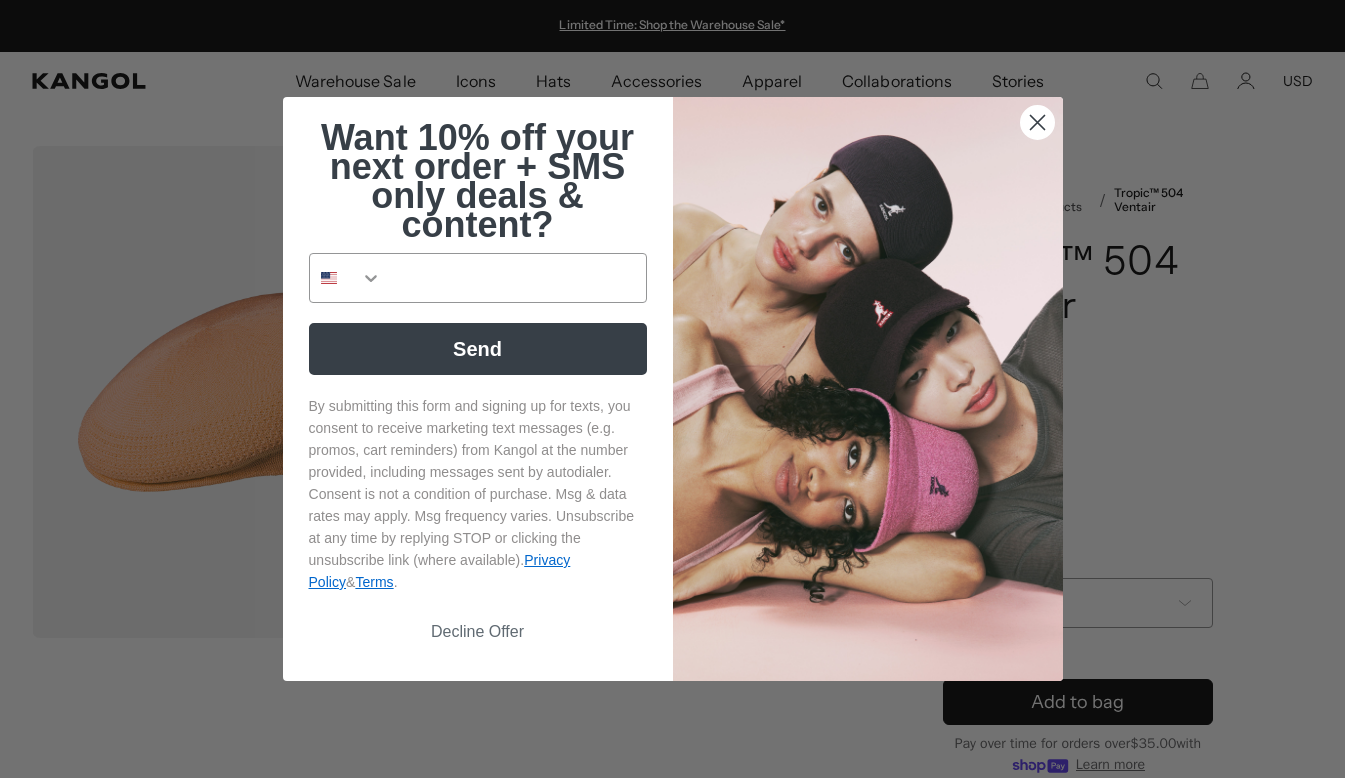 scroll, scrollTop: 0, scrollLeft: 0, axis: both 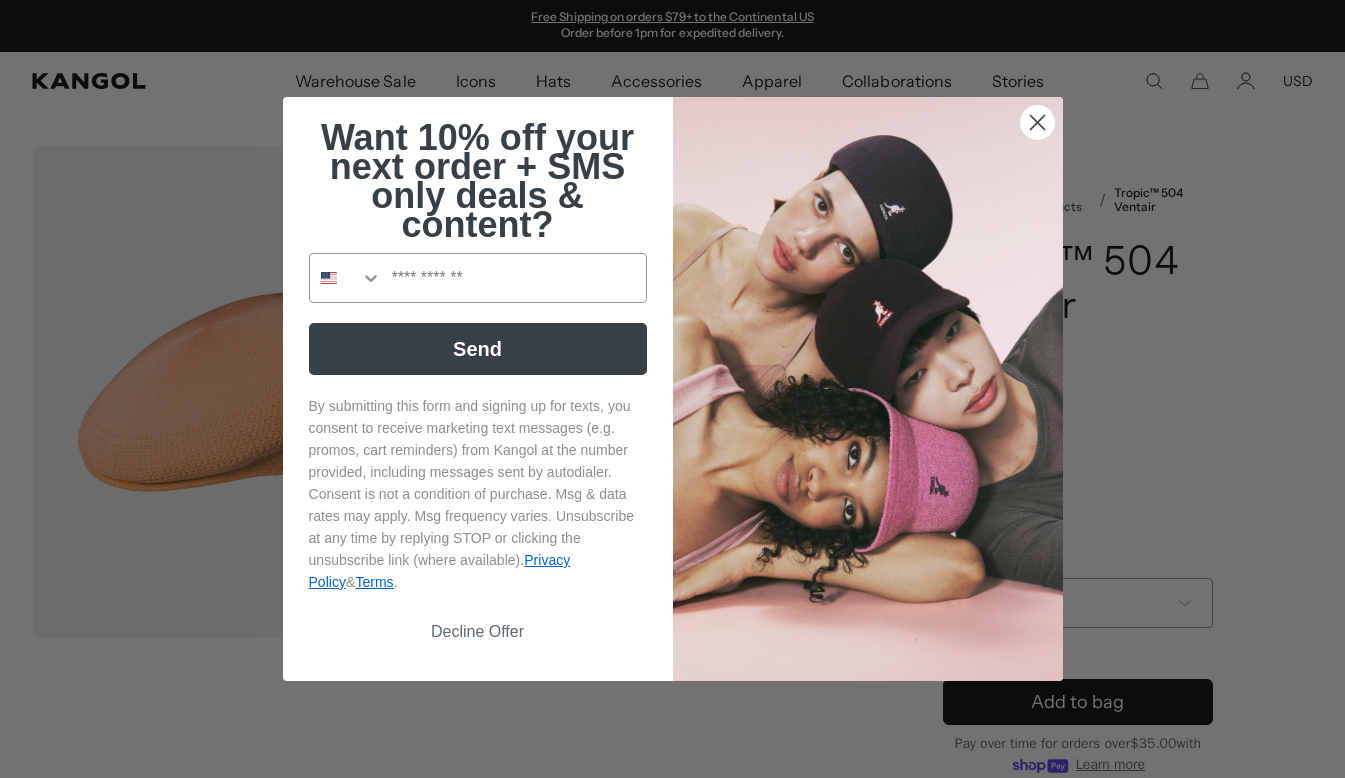 click at bounding box center (1036, 122) 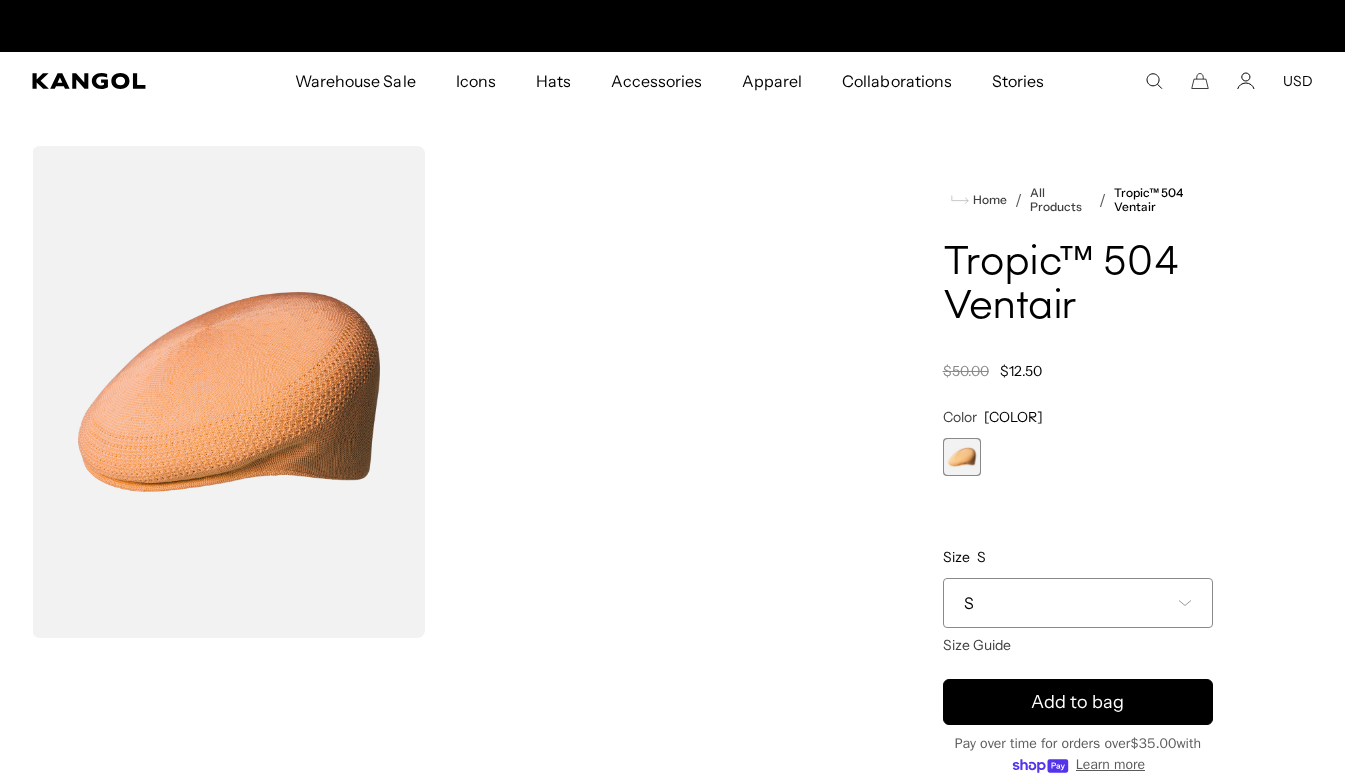 scroll, scrollTop: 0, scrollLeft: 0, axis: both 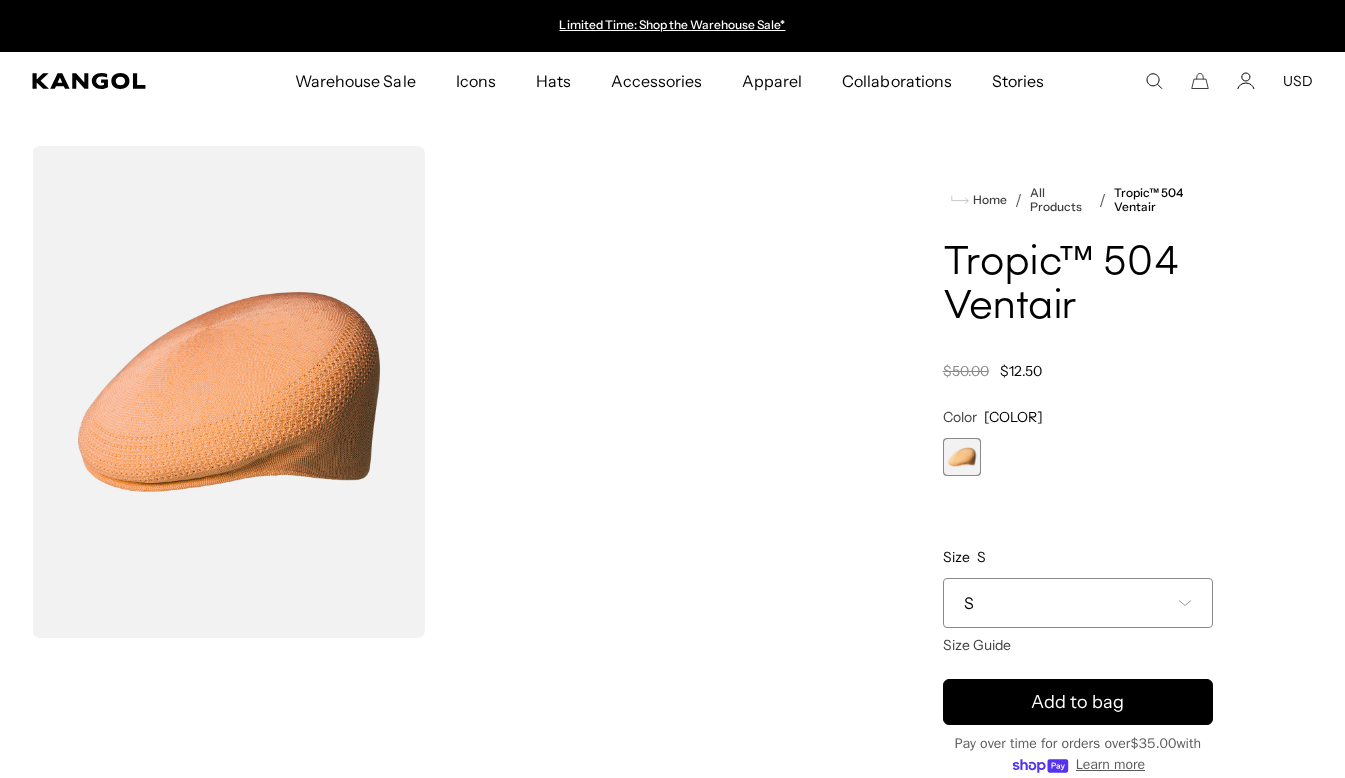click at bounding box center [1185, 603] 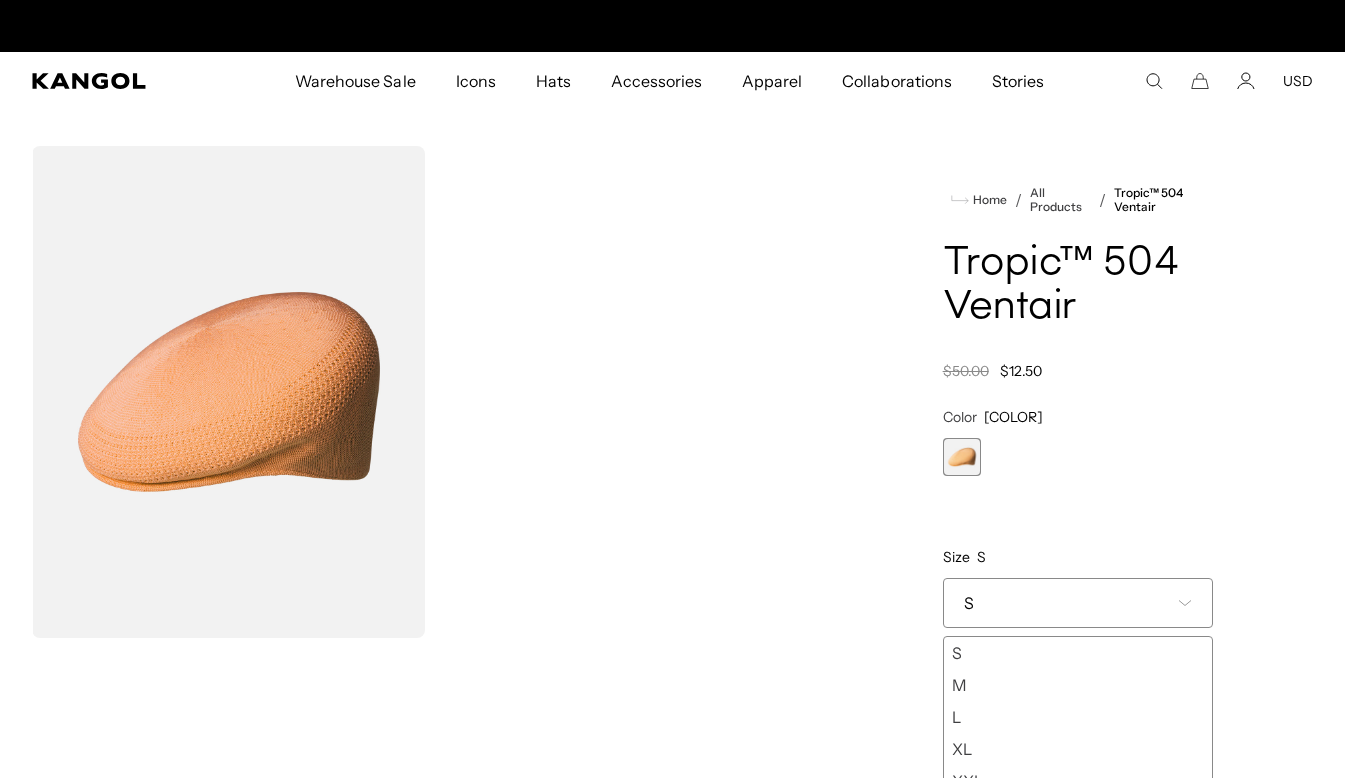 scroll, scrollTop: 304, scrollLeft: 0, axis: vertical 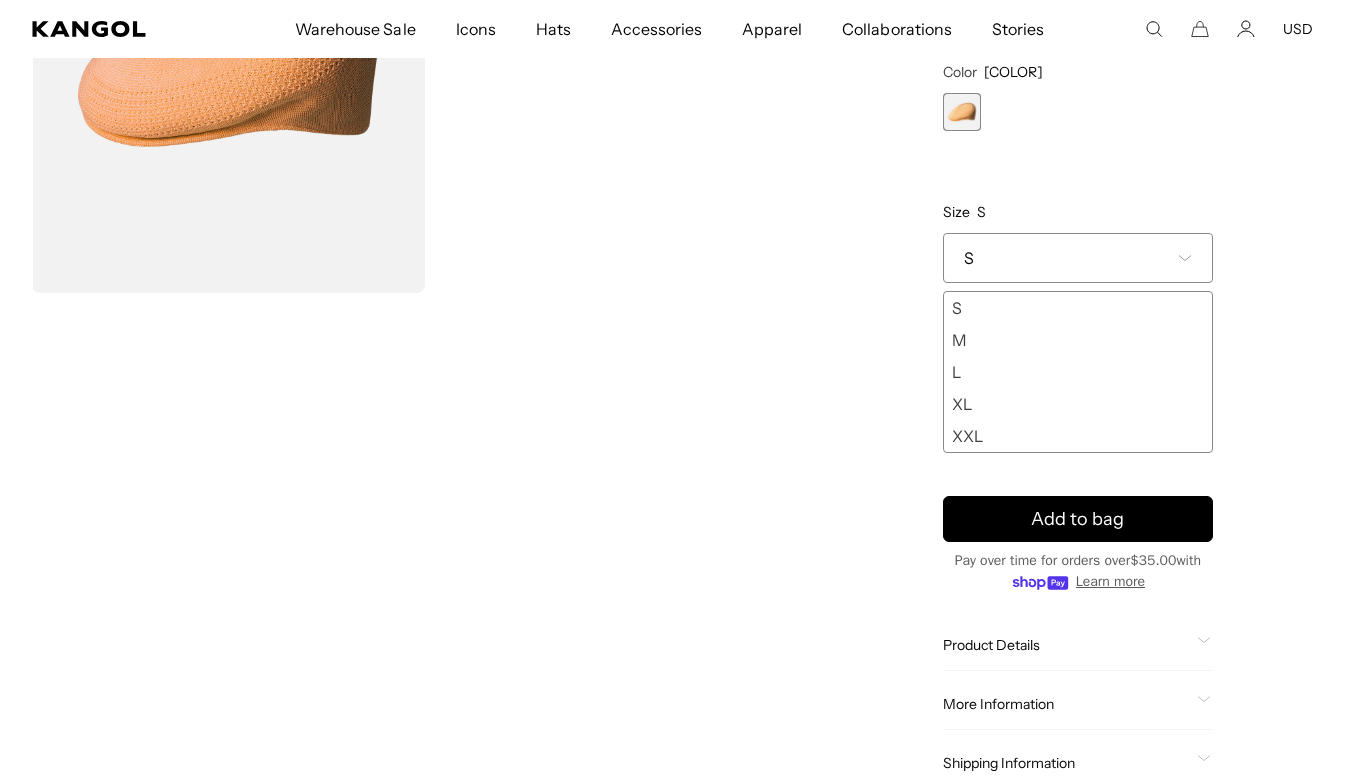 click on "XXL" at bounding box center [1078, 436] 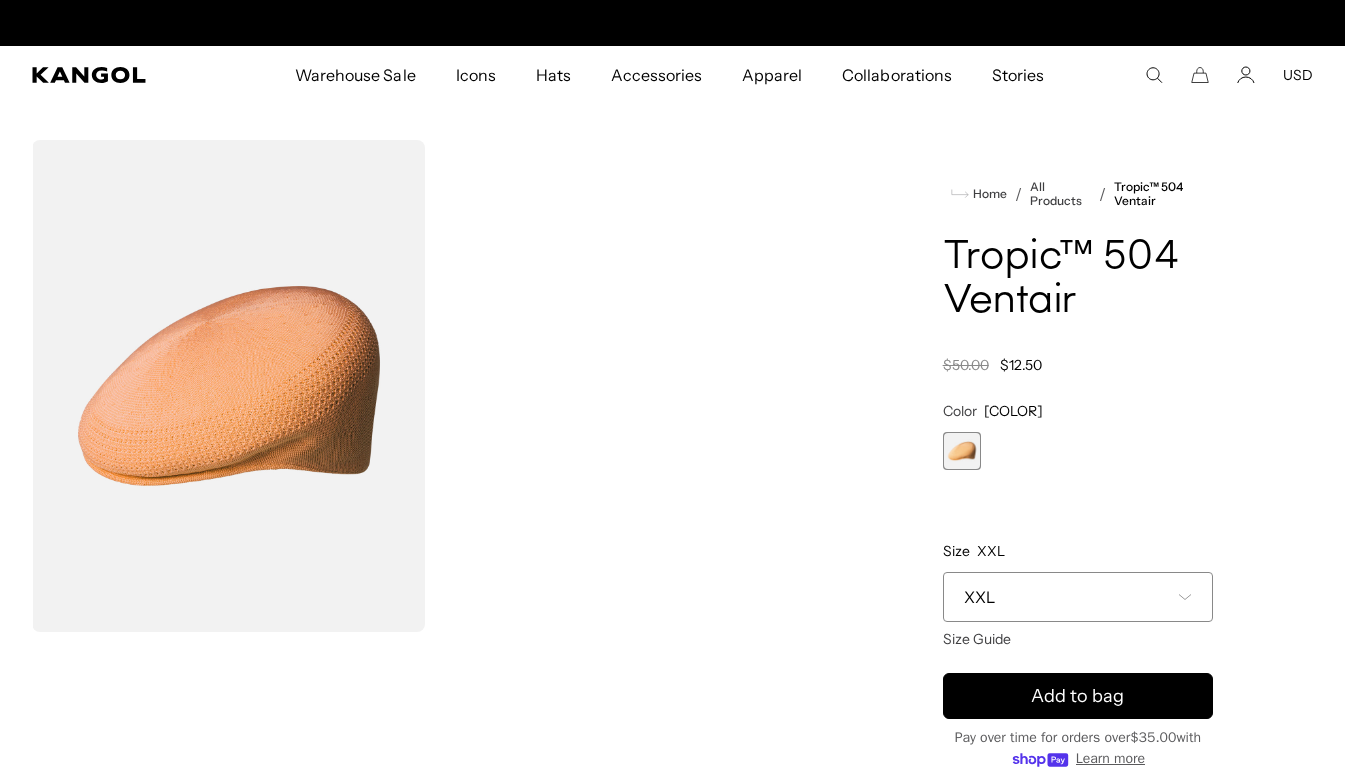 scroll, scrollTop: 0, scrollLeft: 0, axis: both 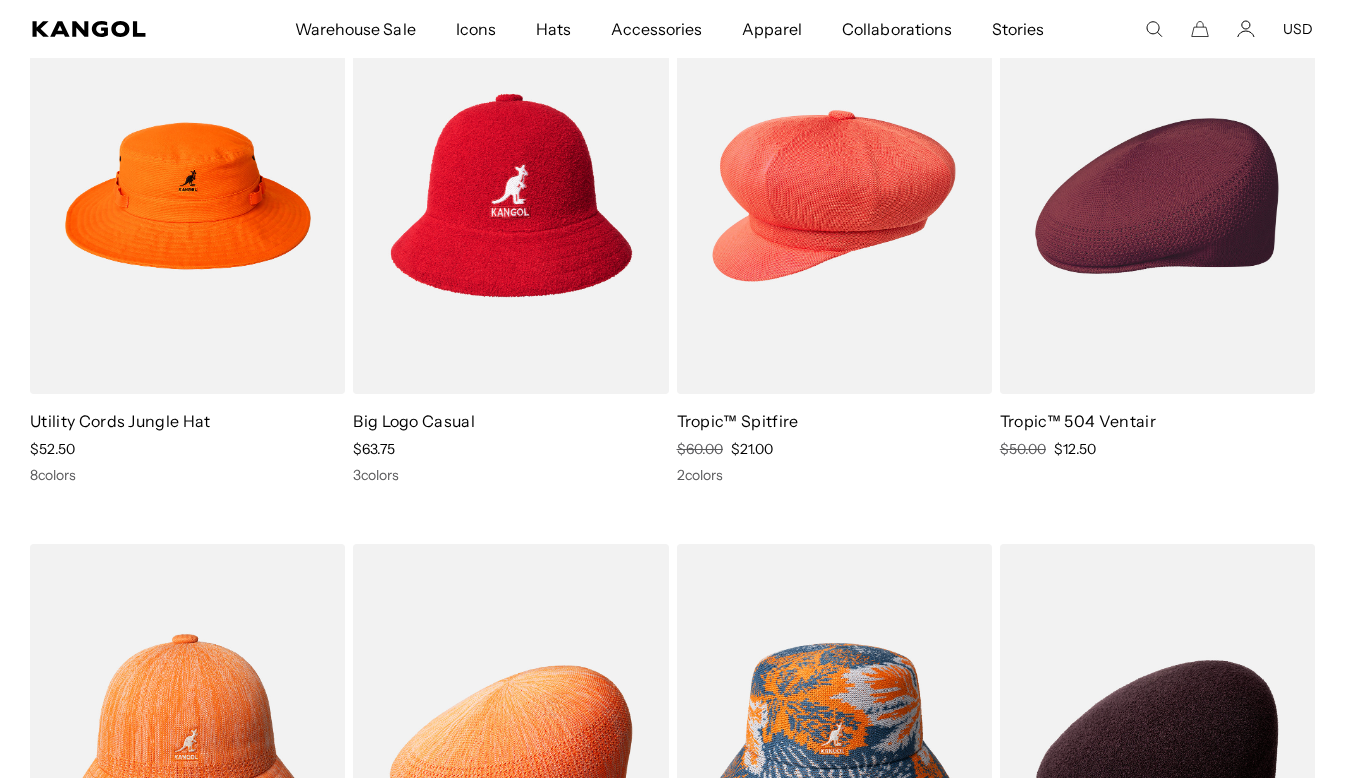 click at bounding box center [1157, 196] 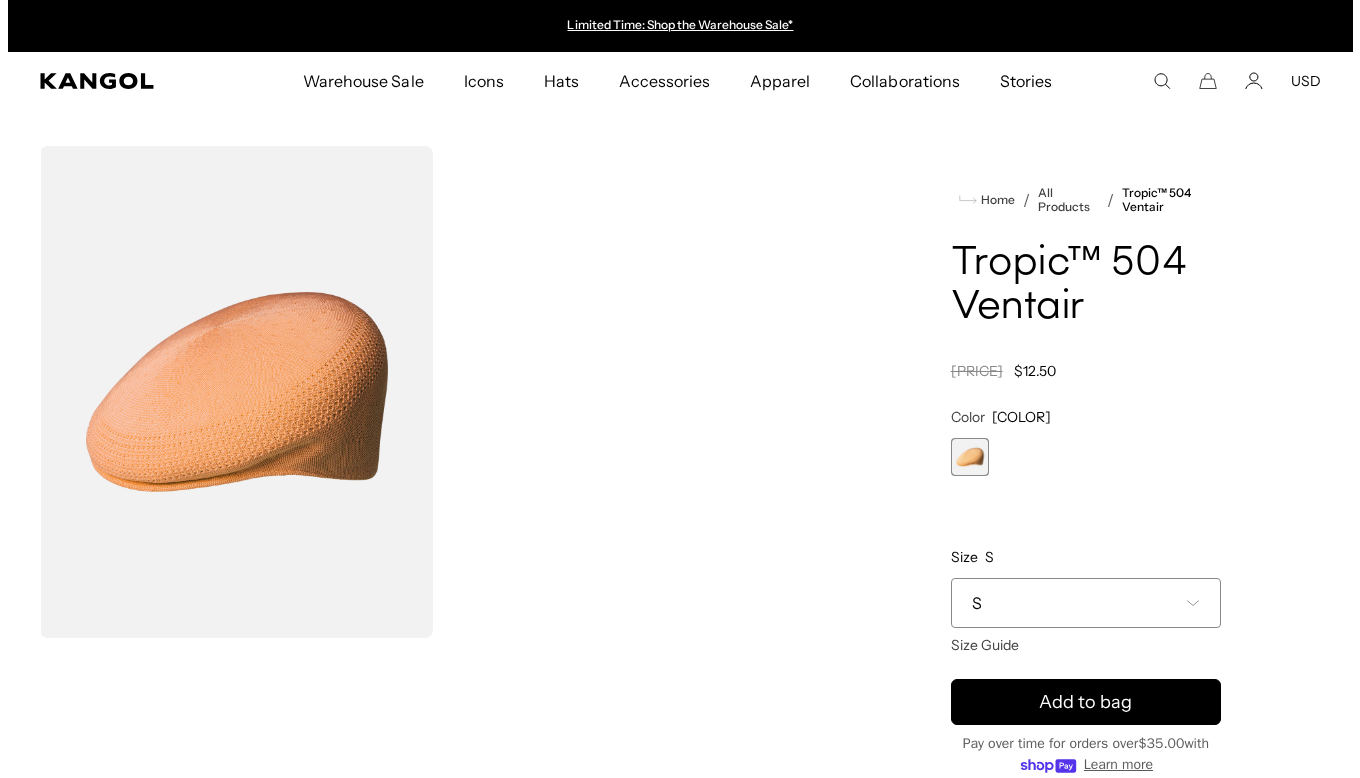 scroll, scrollTop: 0, scrollLeft: 0, axis: both 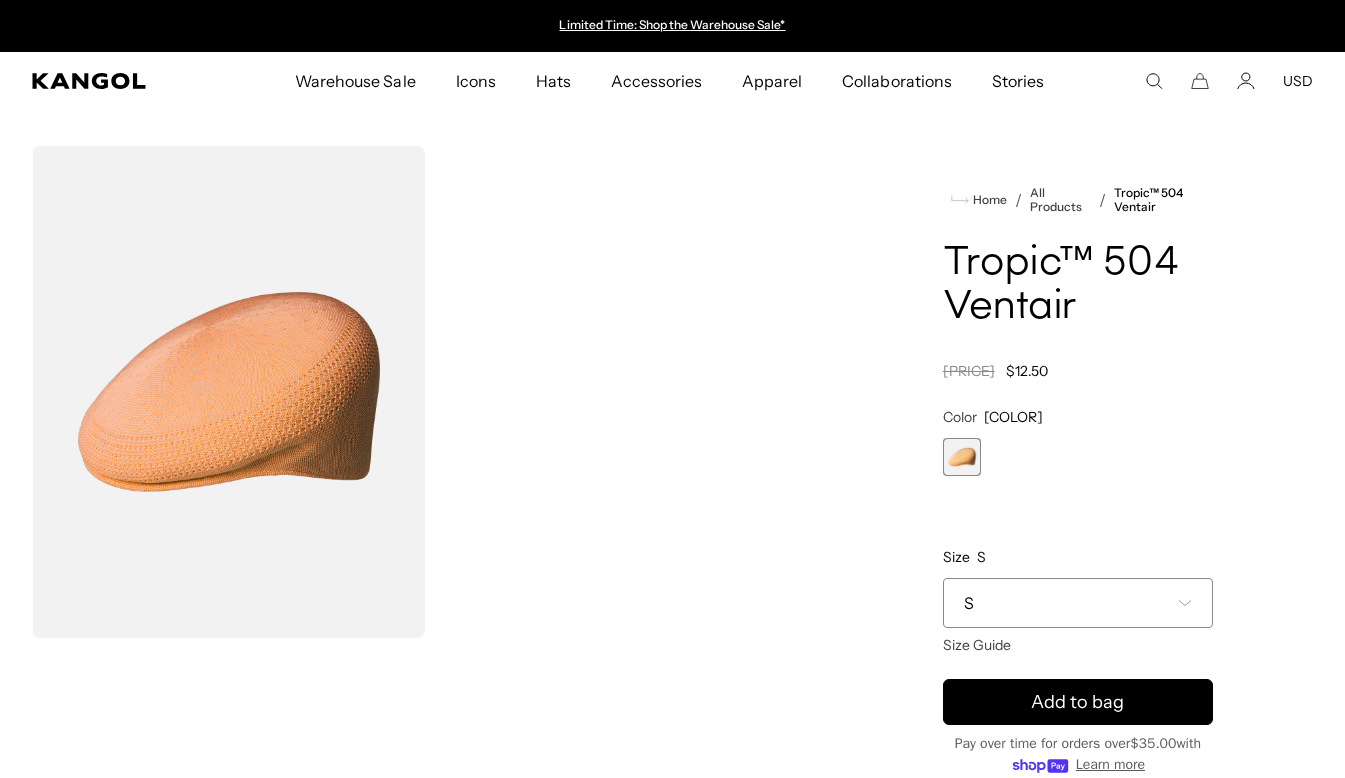 click at bounding box center (228, 392) 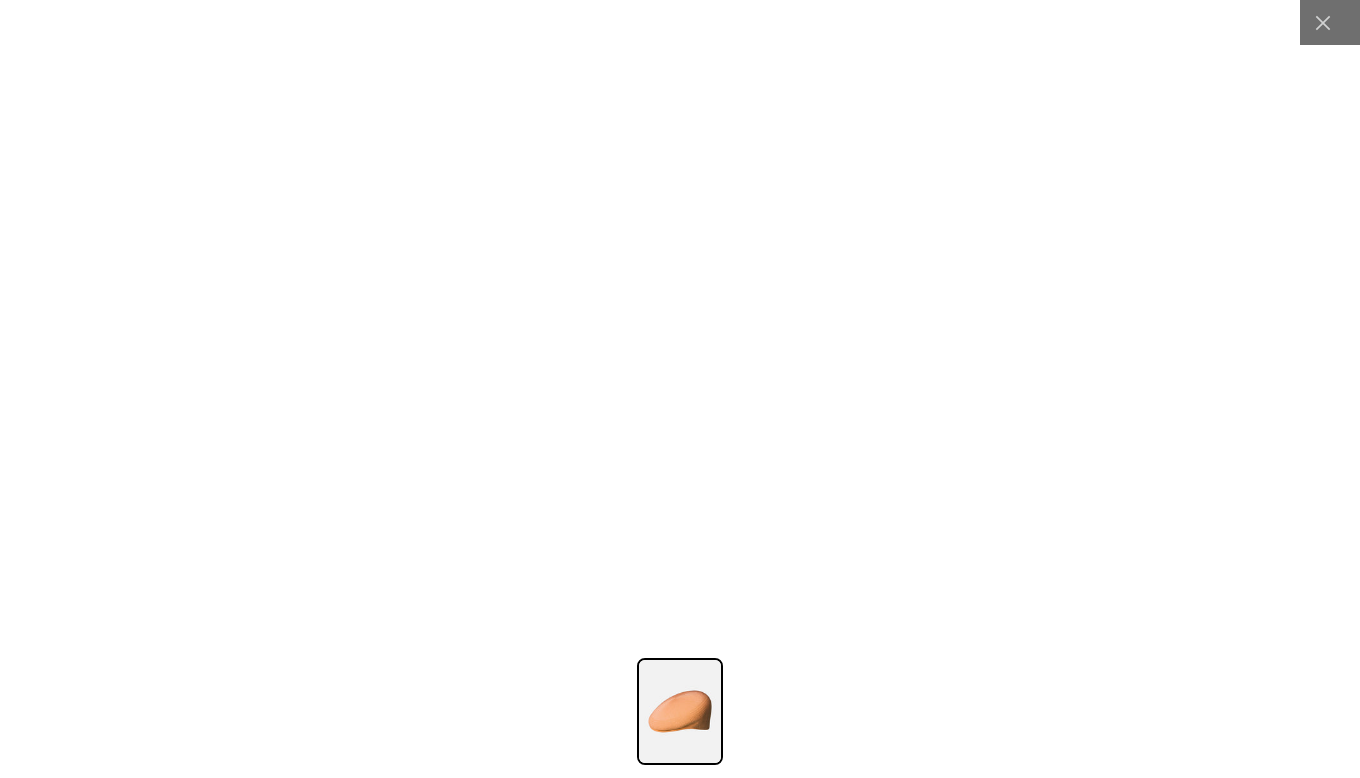 scroll, scrollTop: 0, scrollLeft: 0, axis: both 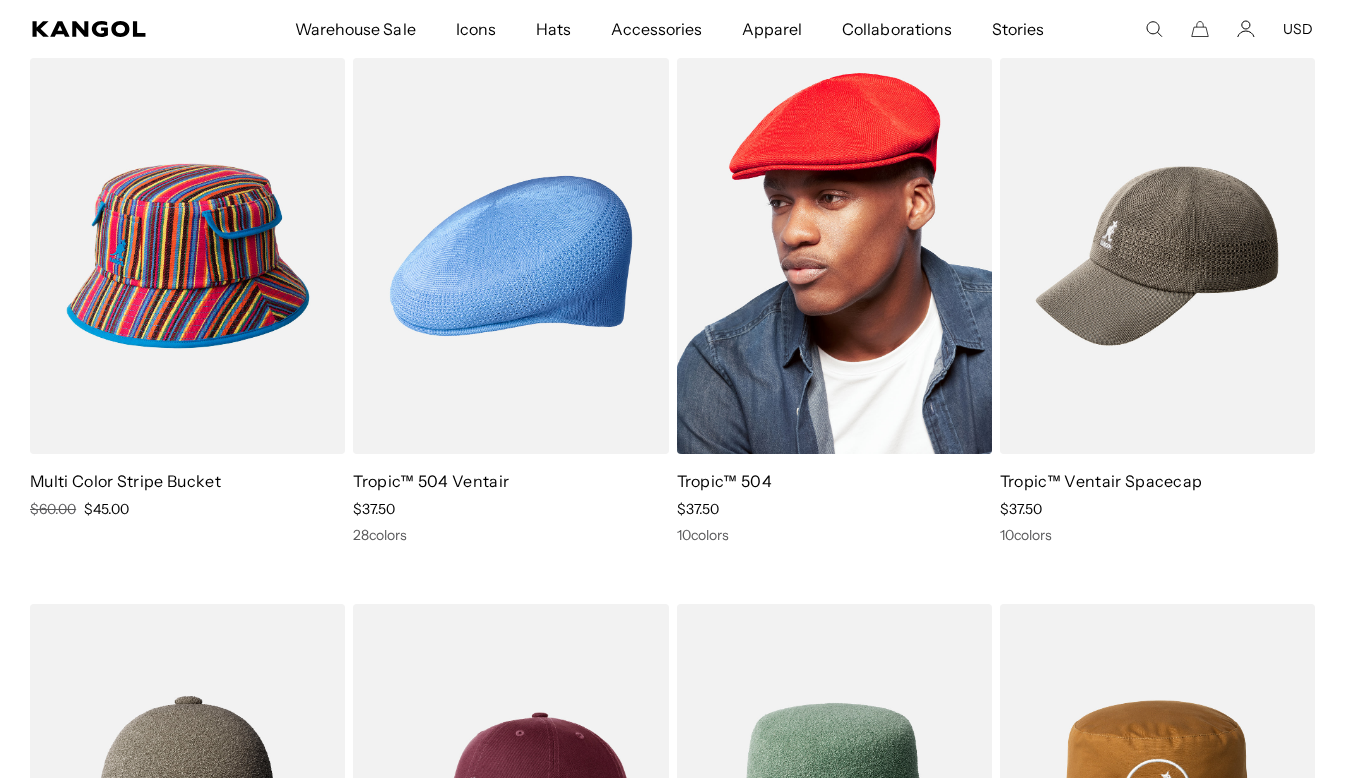 click at bounding box center [834, 256] 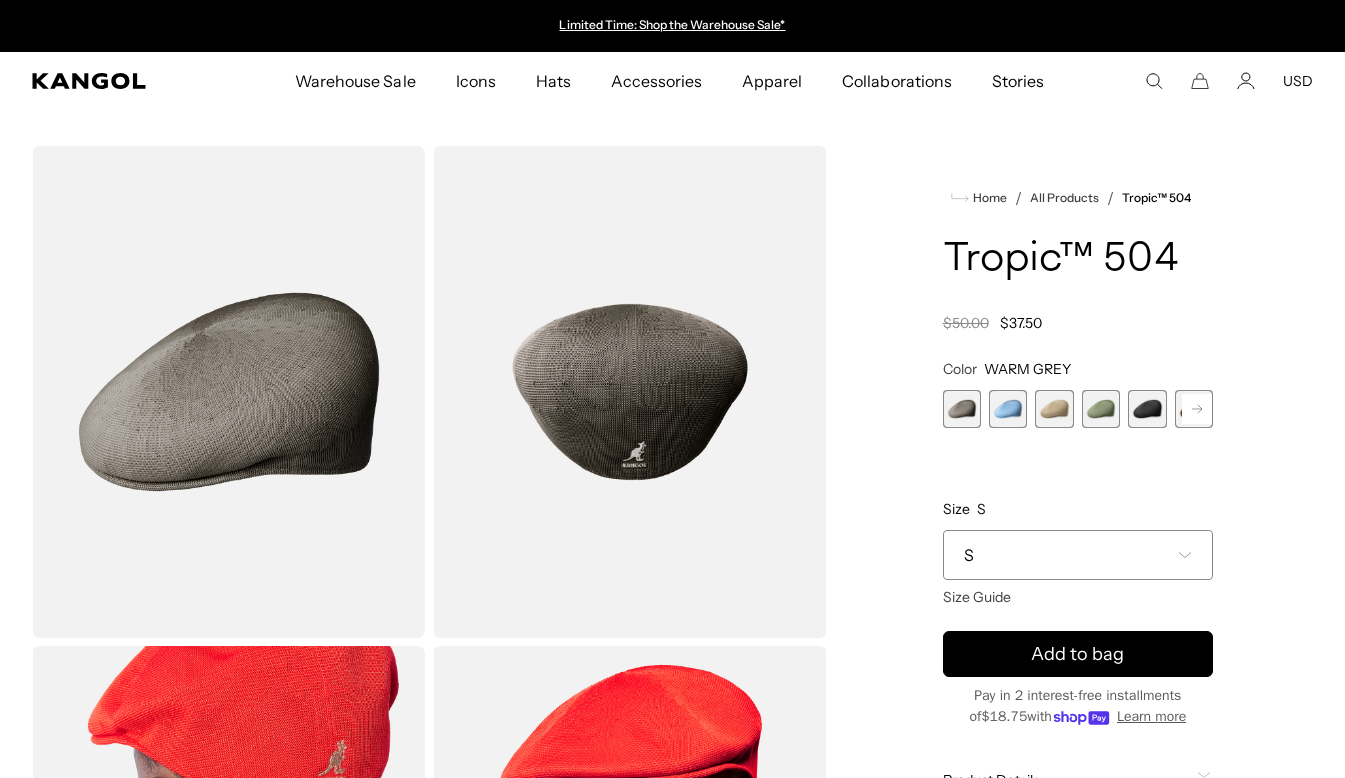 scroll, scrollTop: 640, scrollLeft: 0, axis: vertical 